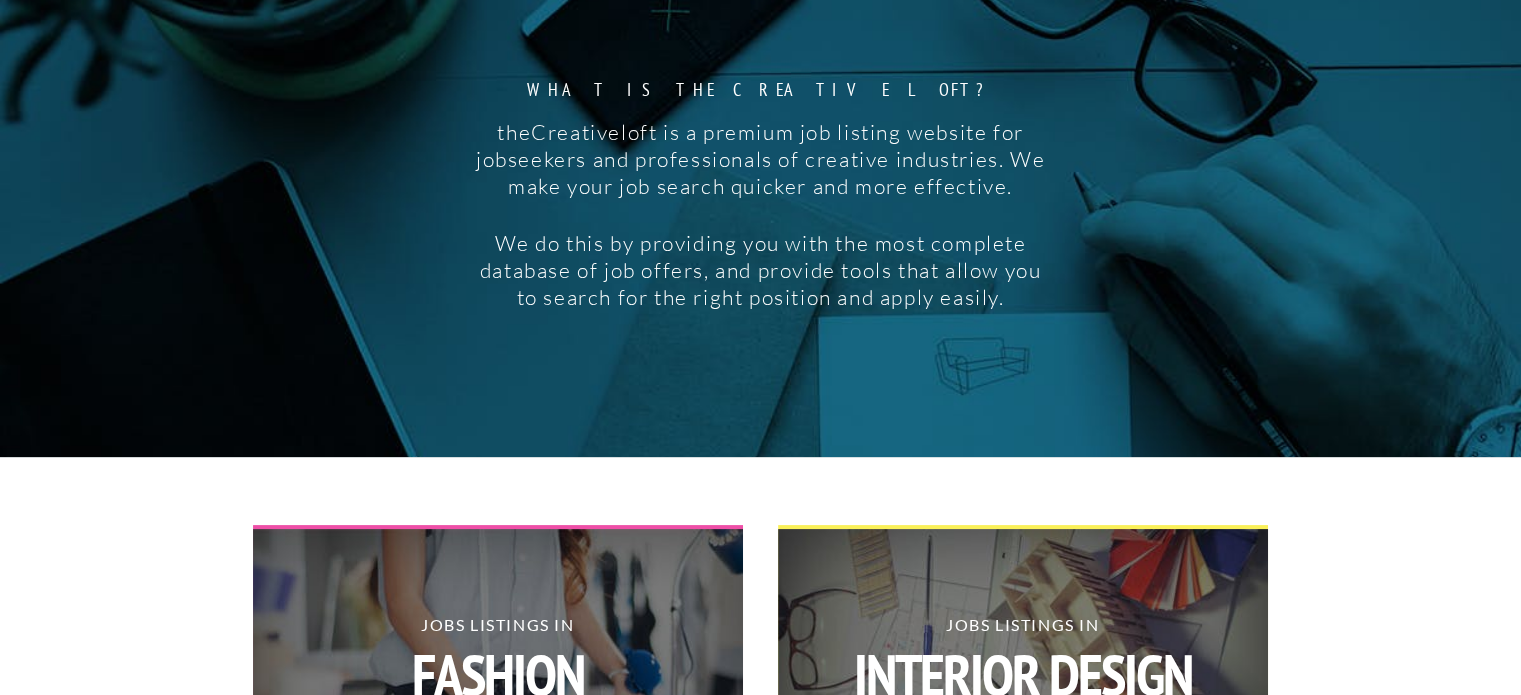 scroll, scrollTop: 0, scrollLeft: 0, axis: both 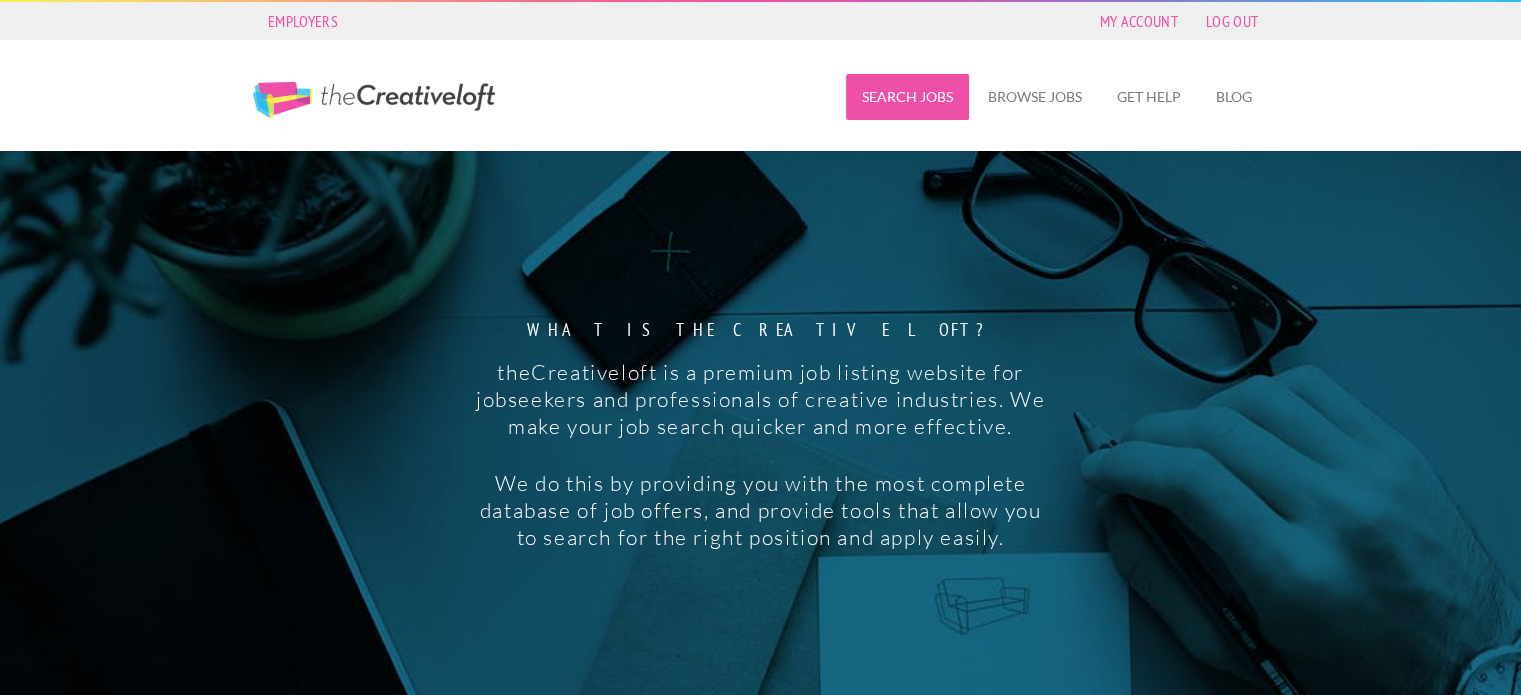 click on "Search Jobs" at bounding box center (907, 97) 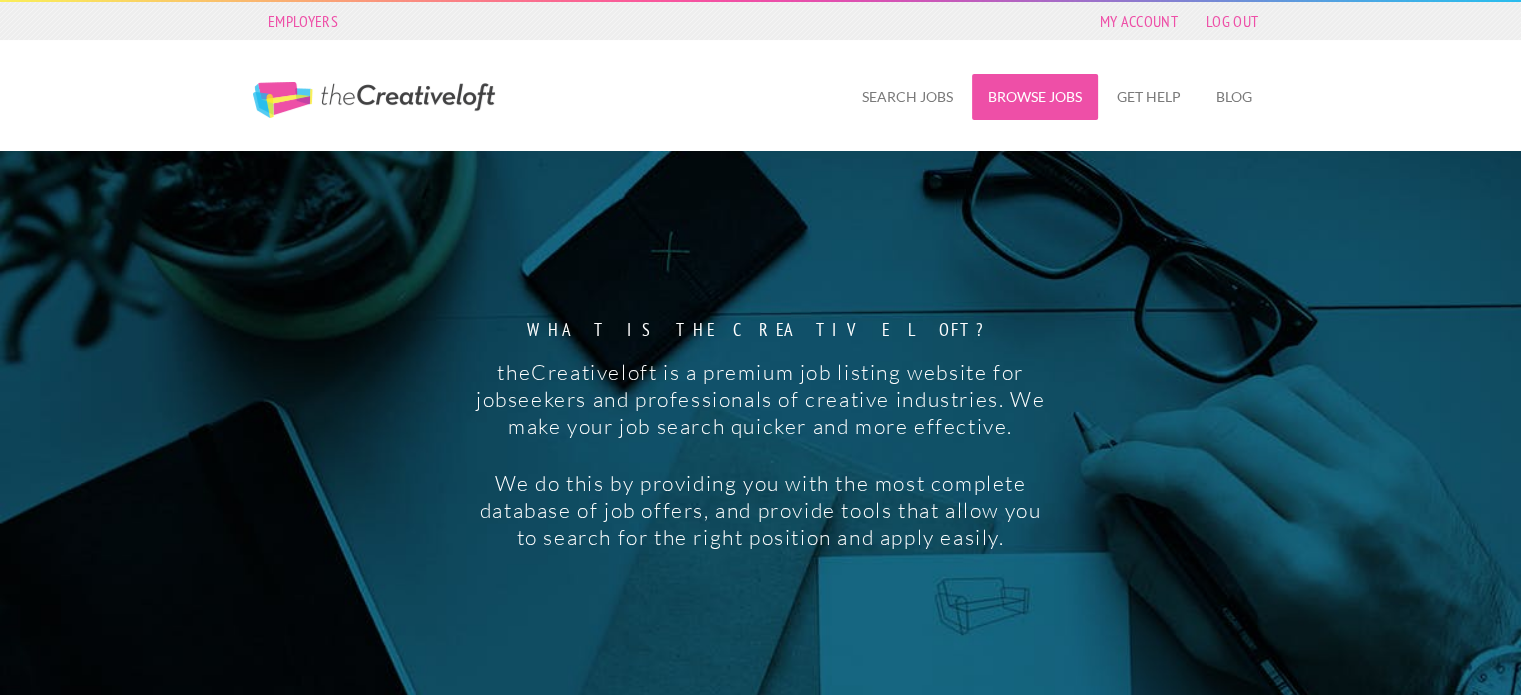 click on "Browse Jobs" at bounding box center [1035, 97] 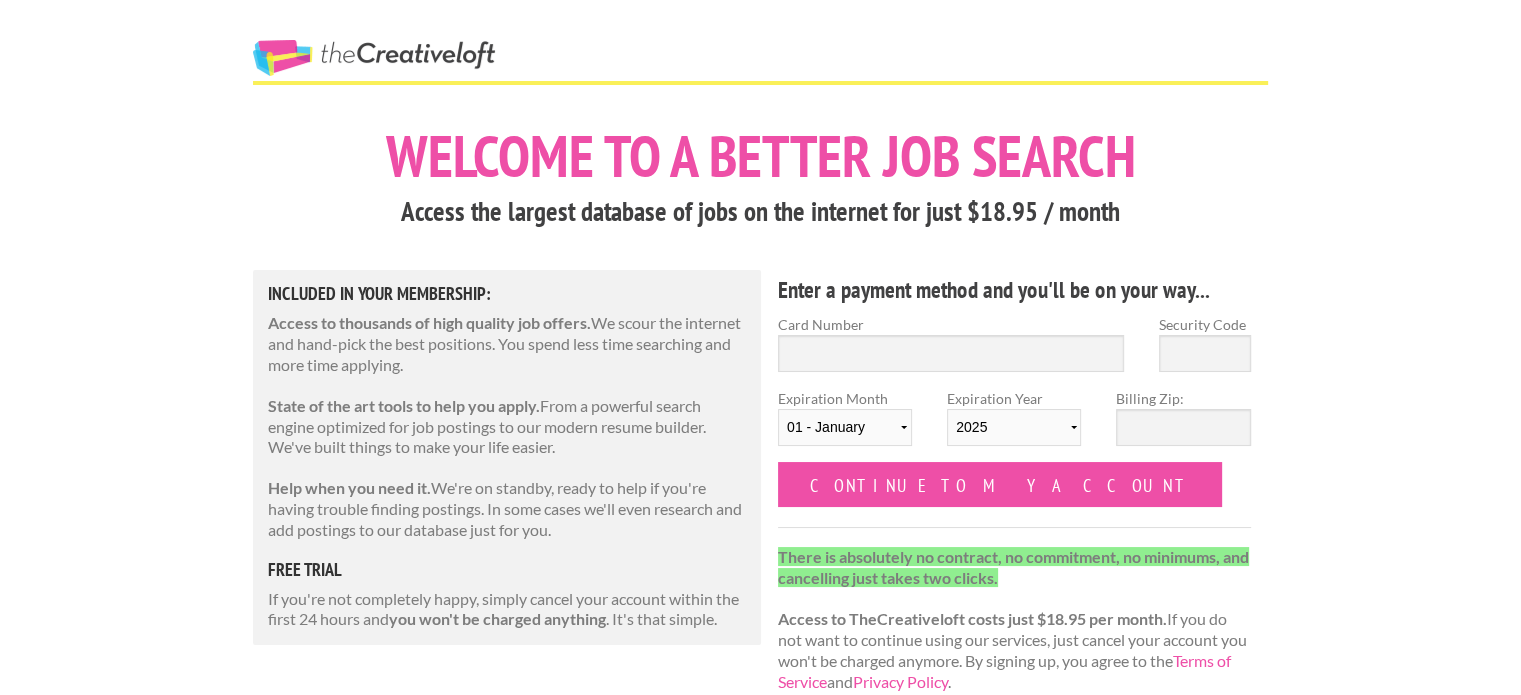 scroll, scrollTop: 0, scrollLeft: 0, axis: both 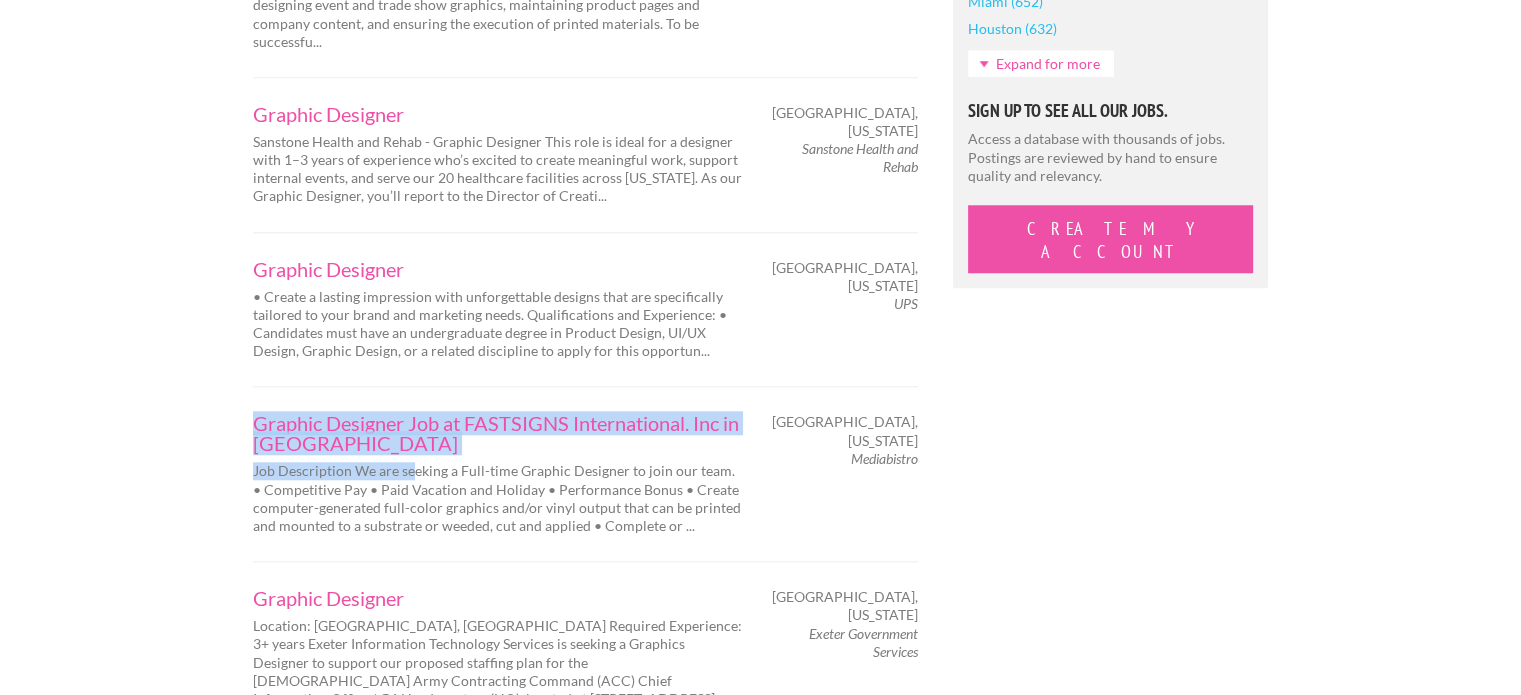 drag, startPoint x: 412, startPoint y: 381, endPoint x: 438, endPoint y: 441, distance: 65.39113 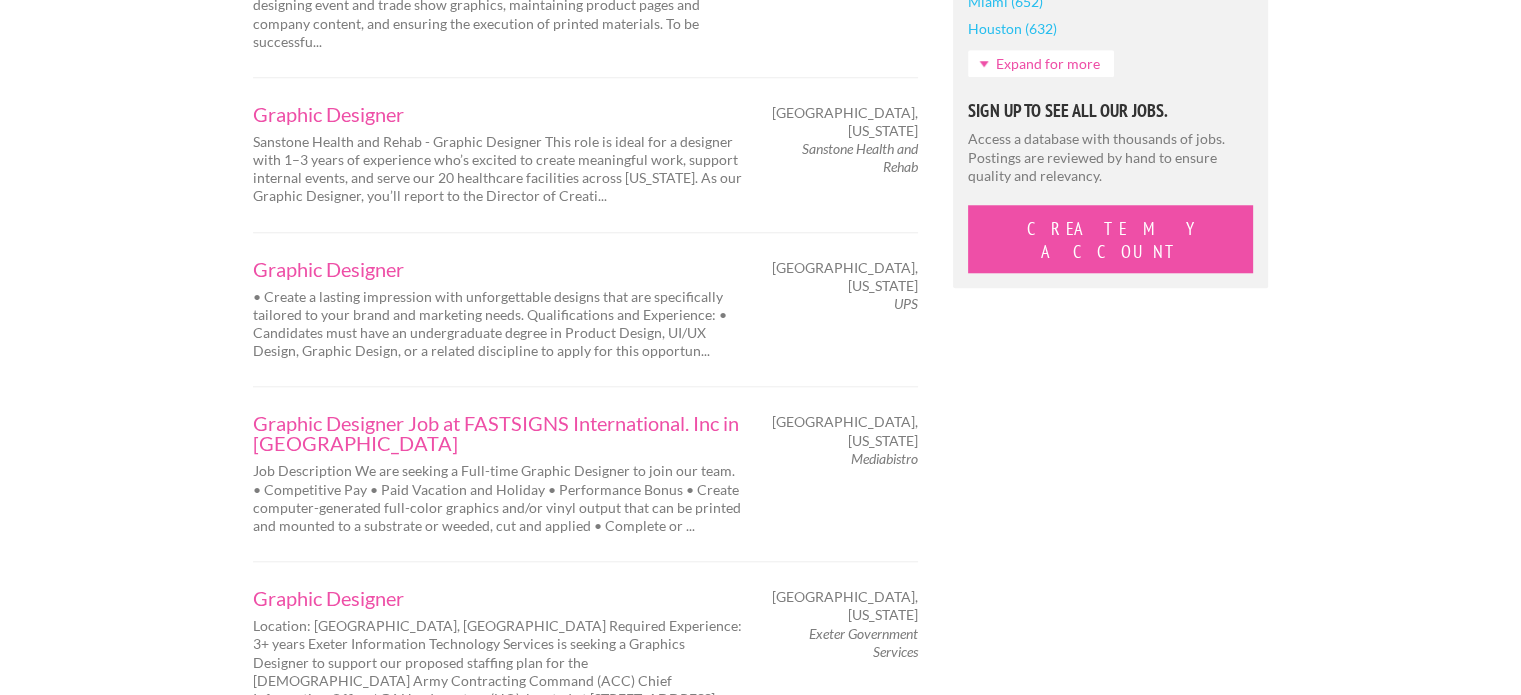 click on "Job Description We are seeking a Full-time Graphic Designer to join our team. • Competitive Pay • Paid Vacation and Holiday • Performance Bonus • Create computer-generated full-color graphics and/or vinyl output that can be printed and mounted to a substrate or weeded, cut and applied • Complete or ..." at bounding box center [498, 498] 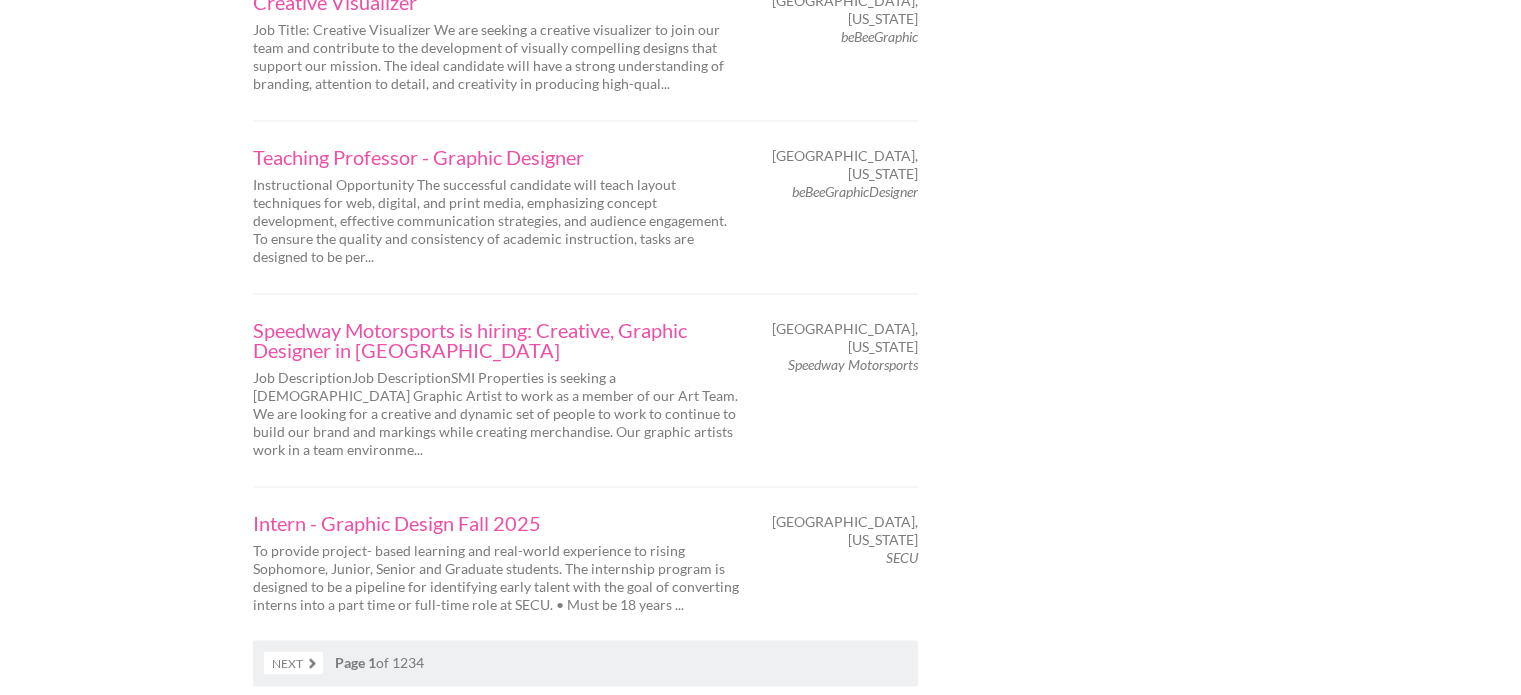 scroll, scrollTop: 3200, scrollLeft: 0, axis: vertical 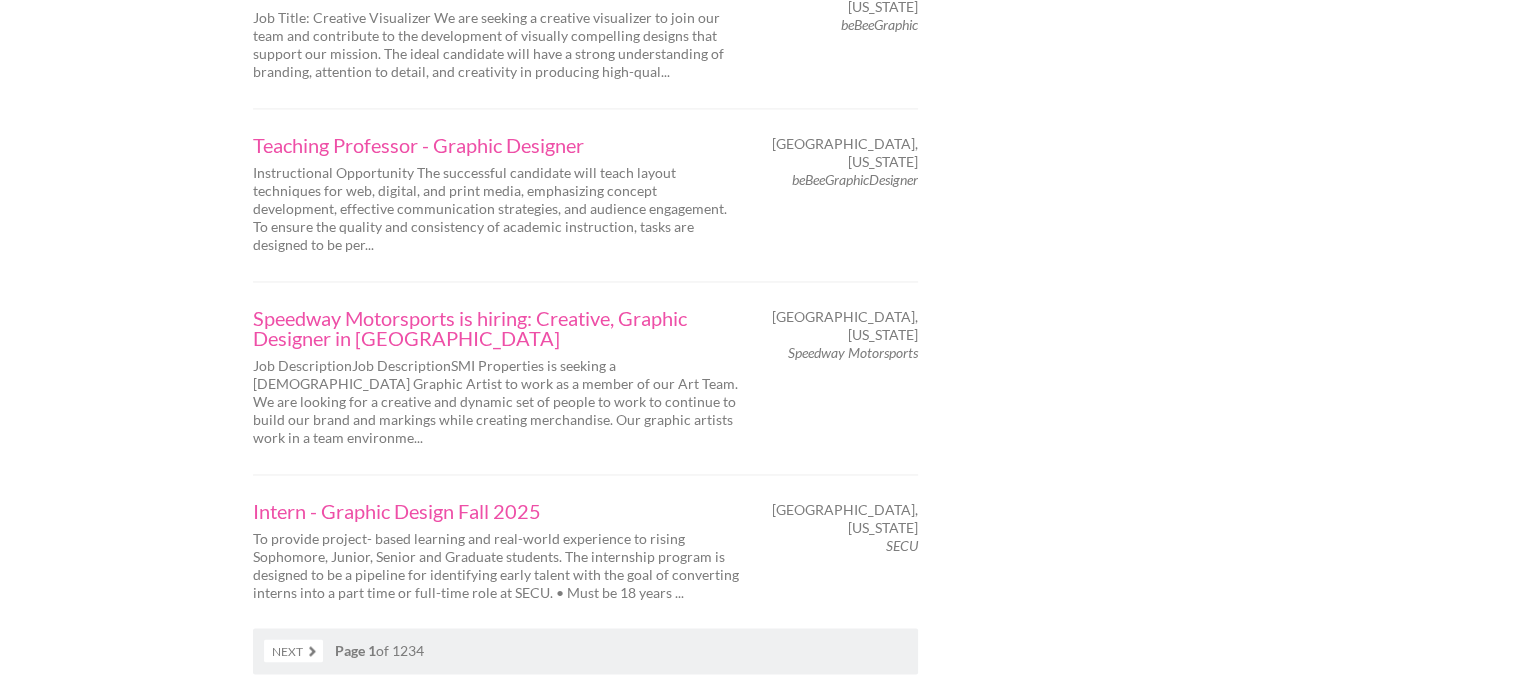 click on "Next" at bounding box center [293, 650] 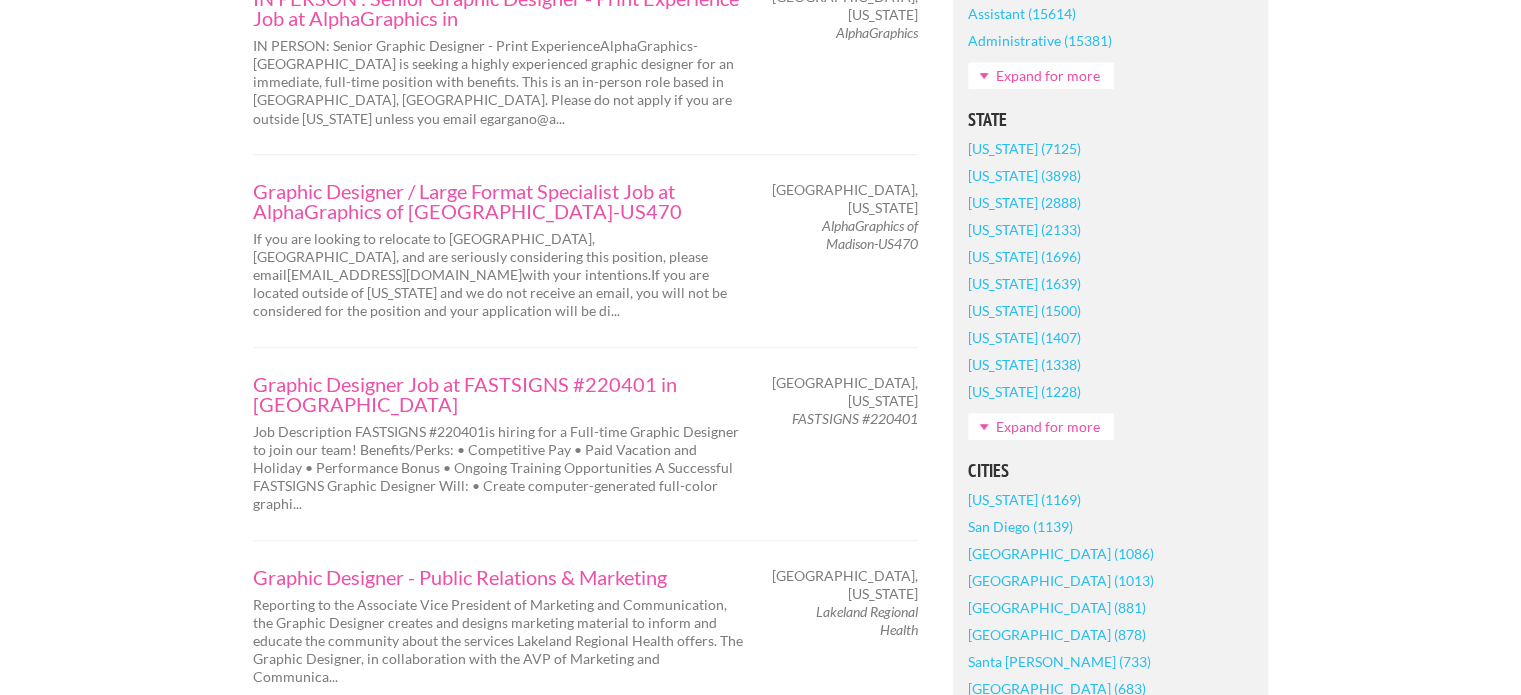scroll, scrollTop: 1200, scrollLeft: 0, axis: vertical 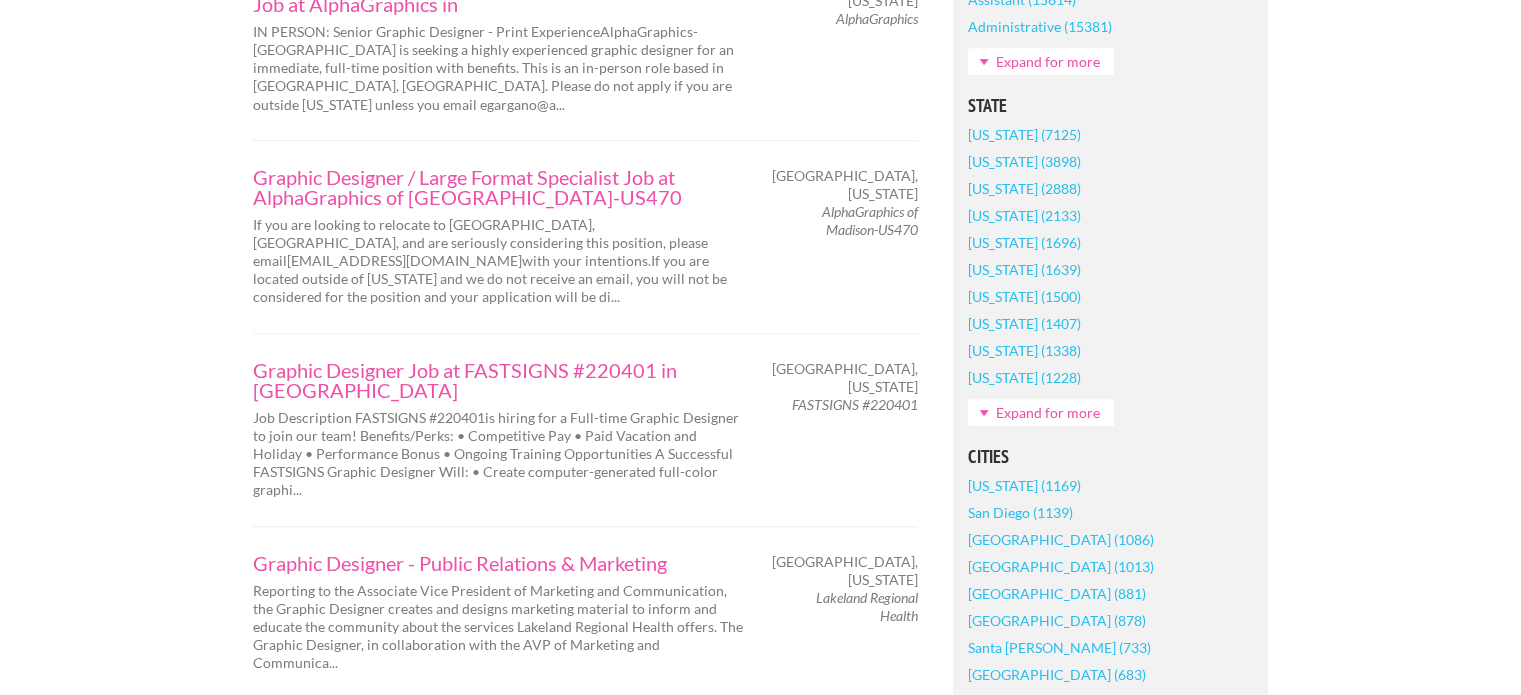 click on "Expand for more" at bounding box center [1041, 412] 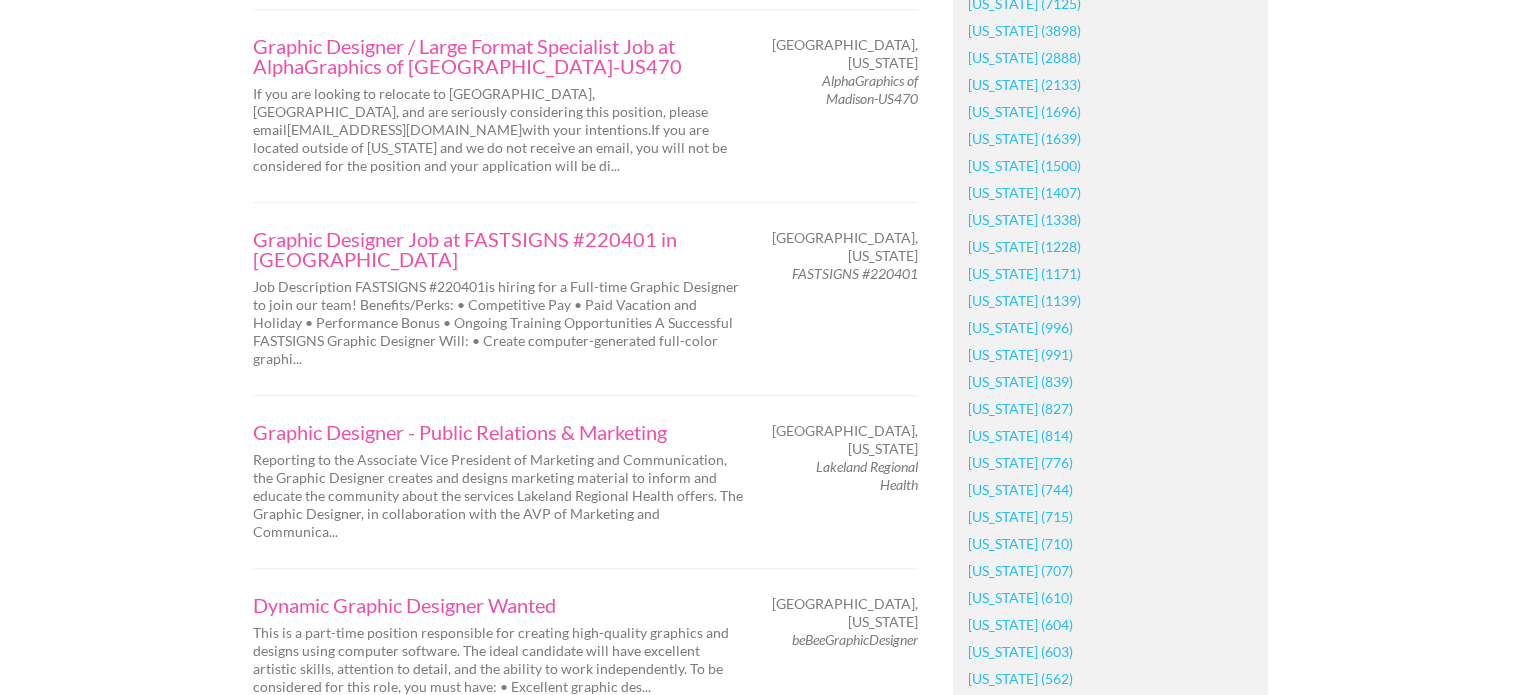 scroll, scrollTop: 1400, scrollLeft: 0, axis: vertical 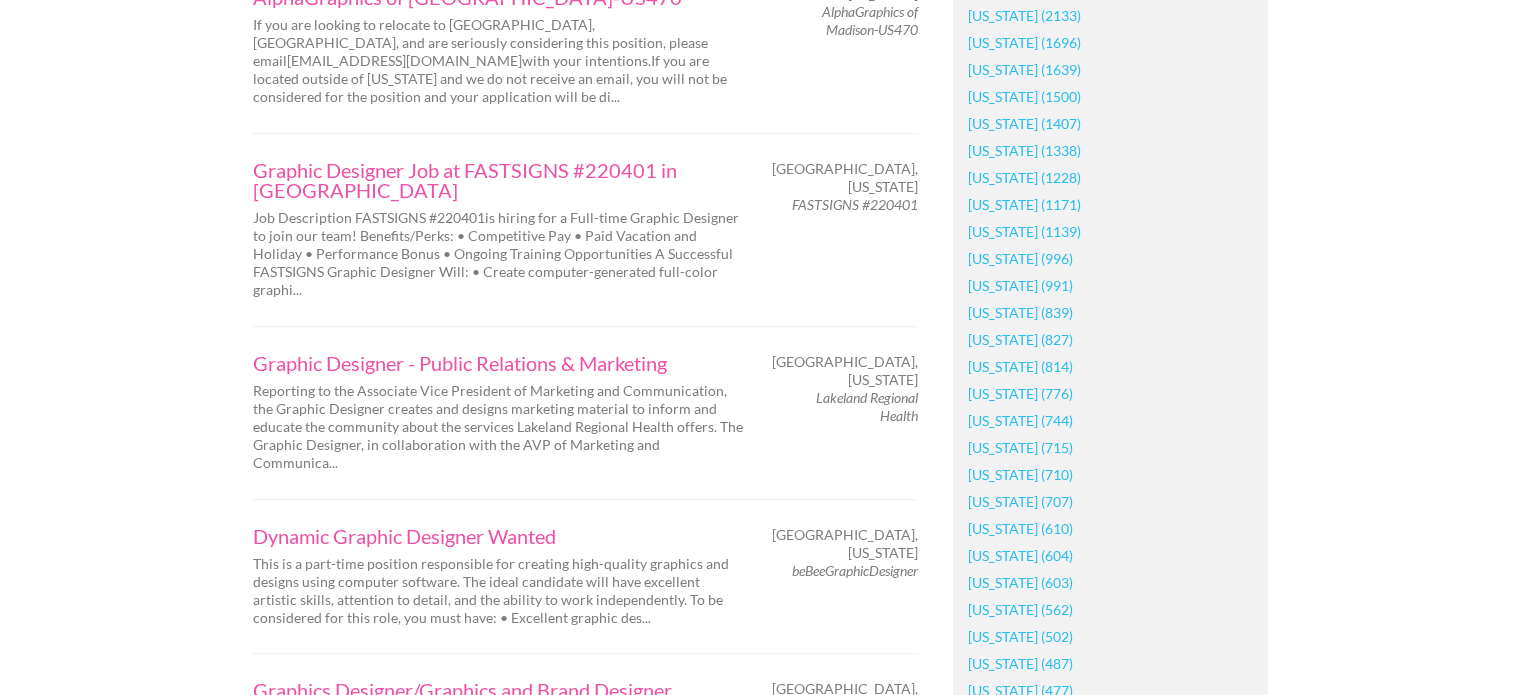 click on "Louisiana (776)" at bounding box center (1020, 393) 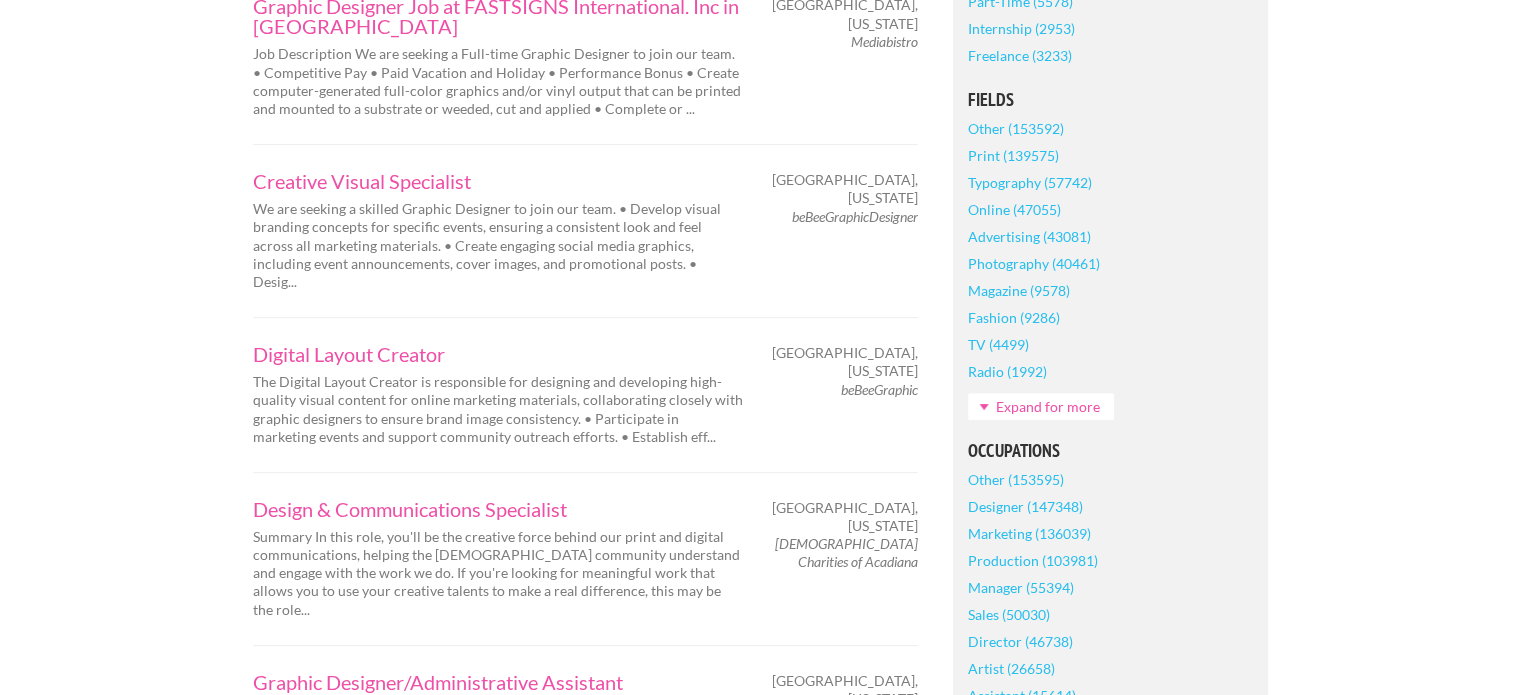scroll, scrollTop: 600, scrollLeft: 0, axis: vertical 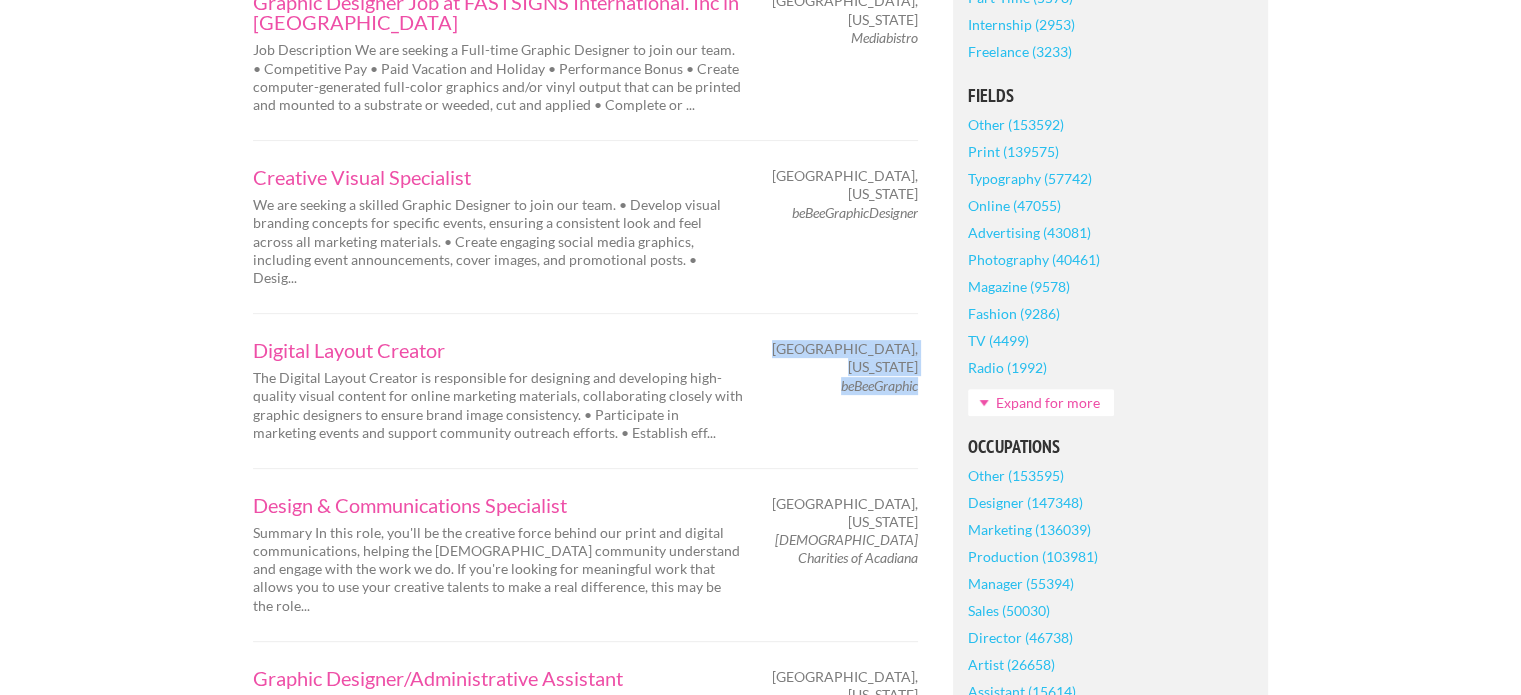 drag, startPoint x: 836, startPoint y: 314, endPoint x: 914, endPoint y: 307, distance: 78.31347 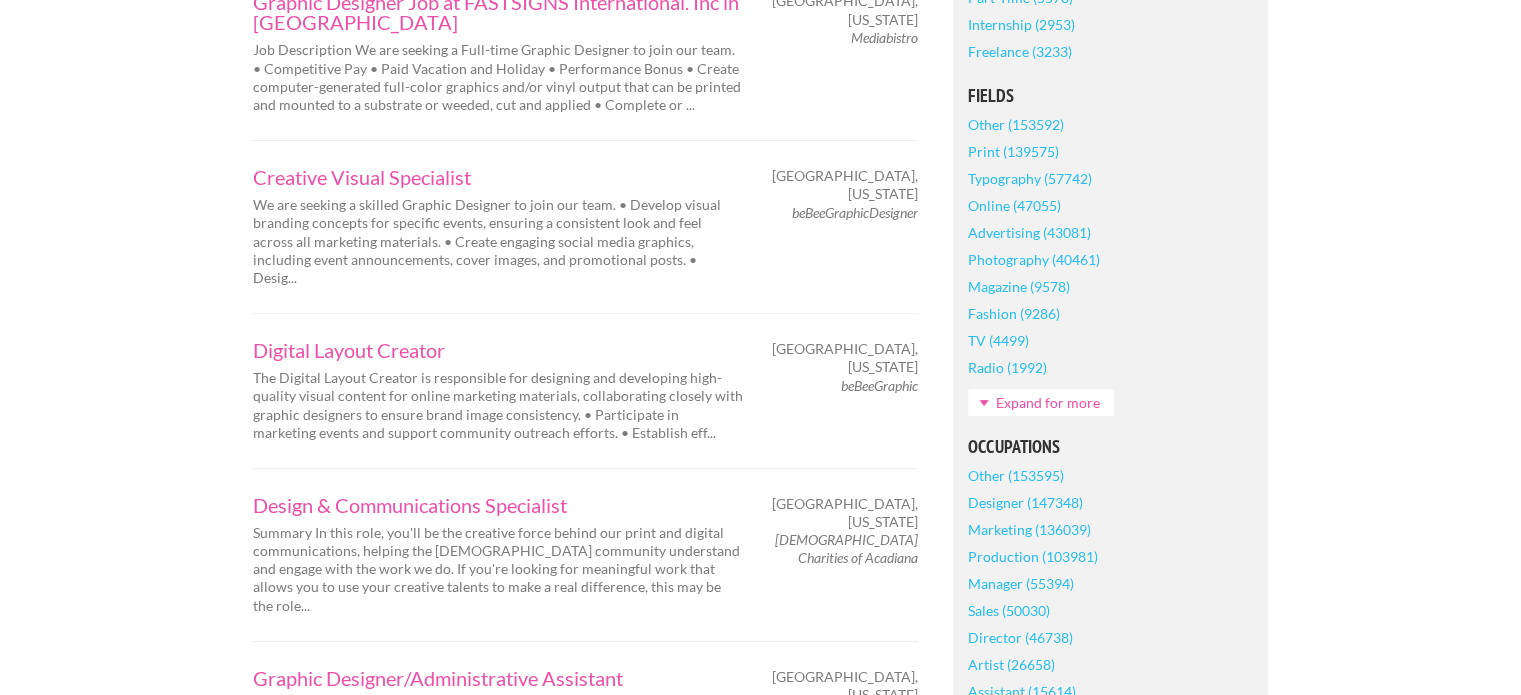 click on "Employers
My Account
Log Out
The Creative Loft
Search Jobs
Browse Jobs
Get Help
Blog
Graphic Design Jobs
in Louisiana, Louisiana
Graphic Design
Louisiana" at bounding box center (760, 1572) 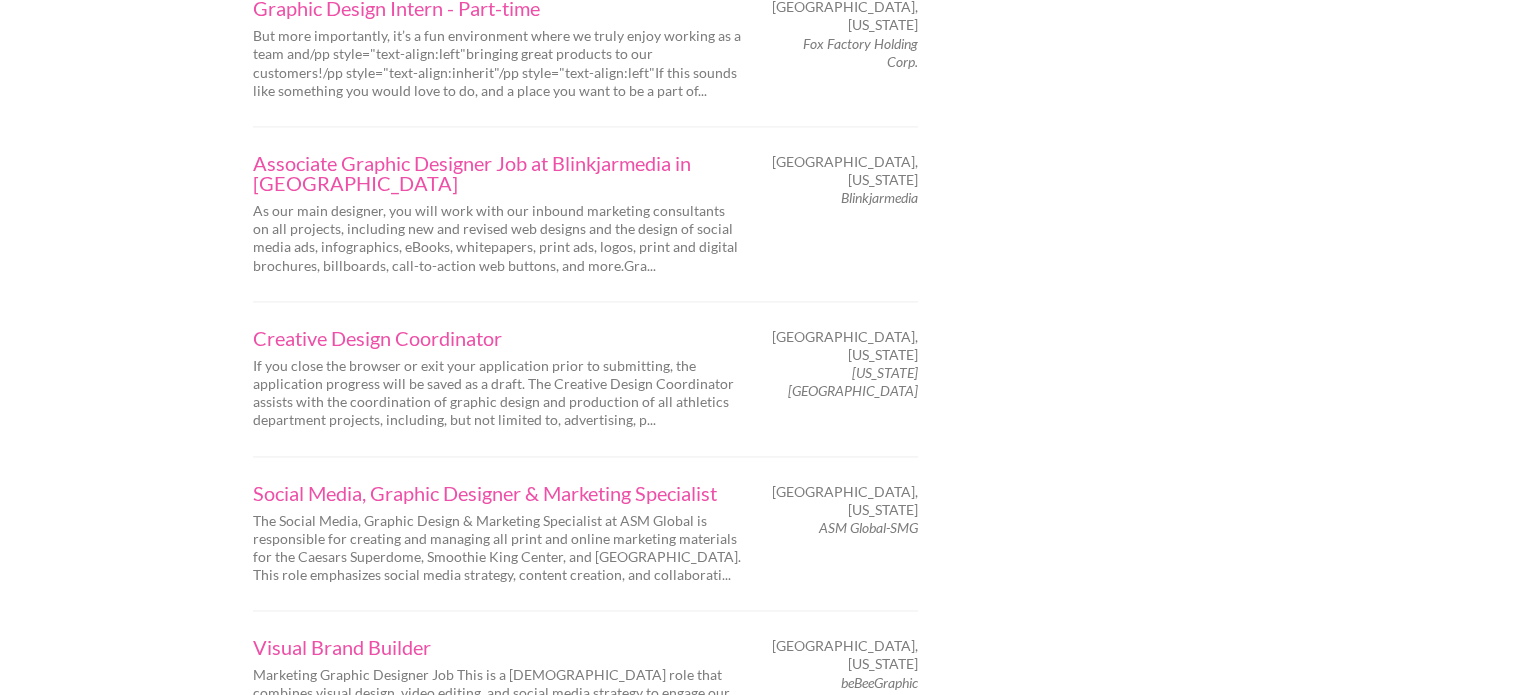 scroll, scrollTop: 3200, scrollLeft: 0, axis: vertical 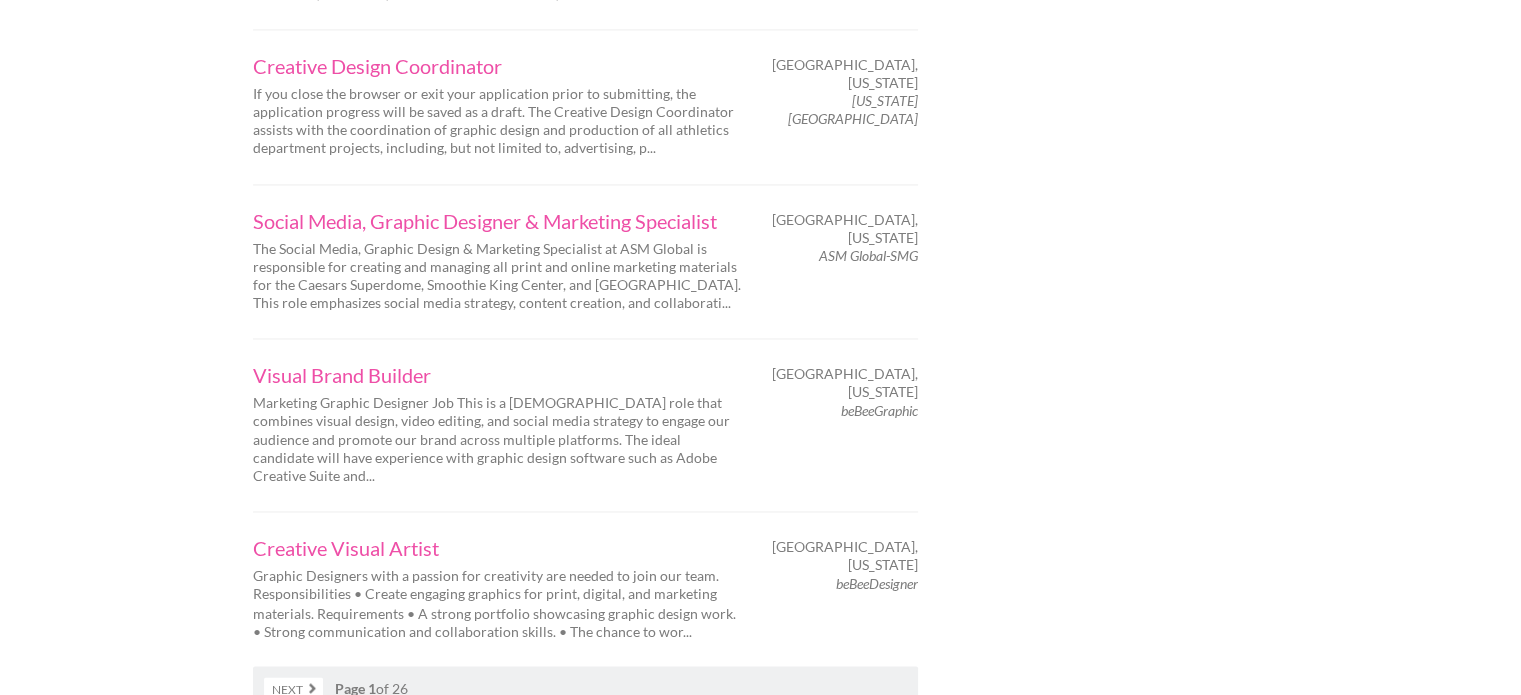 click on "Next" at bounding box center [293, 688] 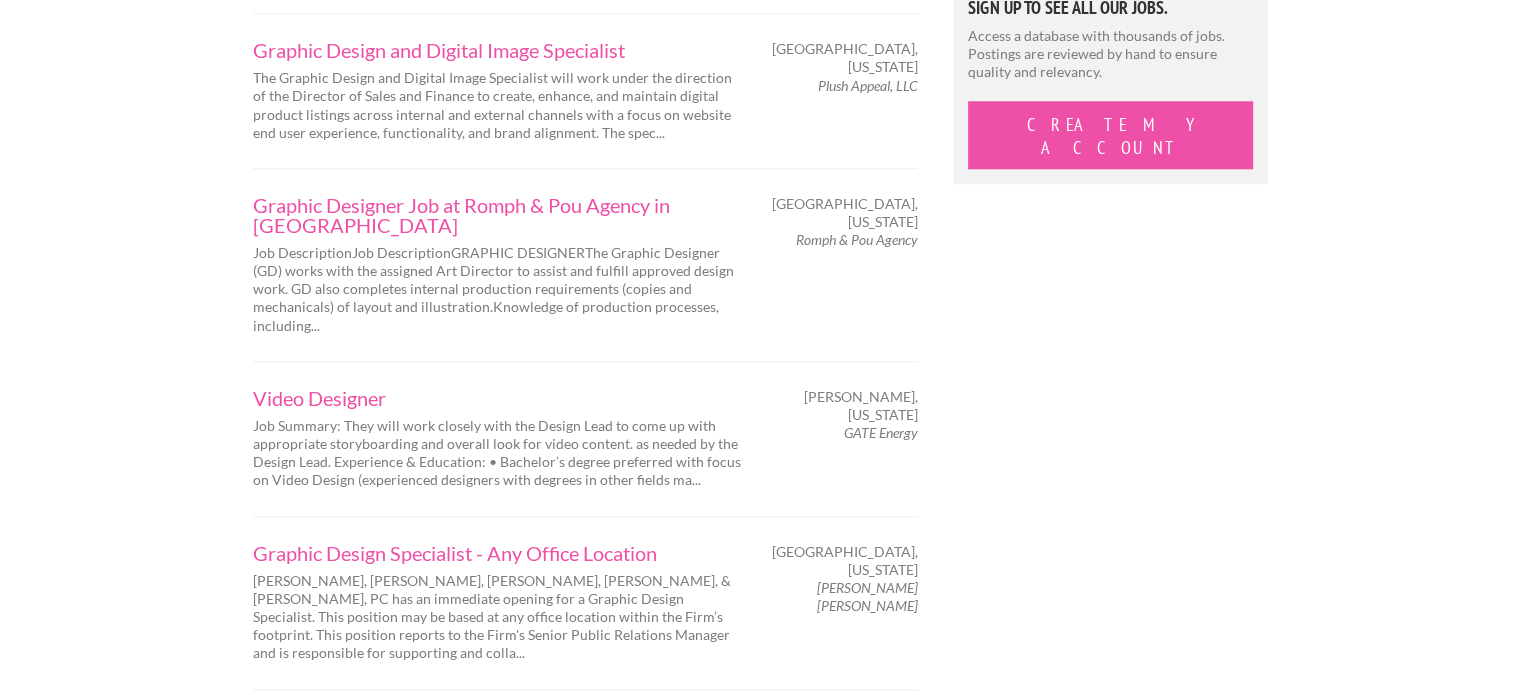 scroll, scrollTop: 2100, scrollLeft: 0, axis: vertical 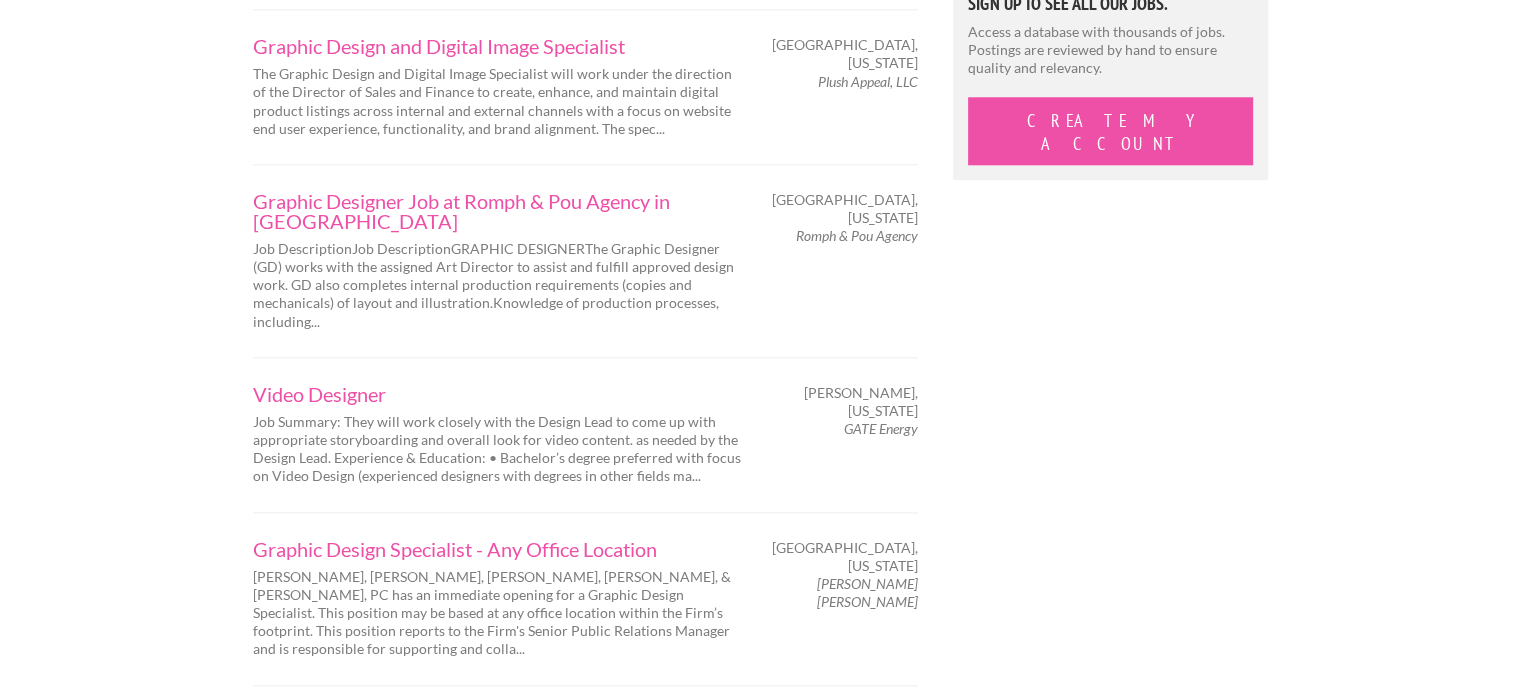 drag, startPoint x: 819, startPoint y: 415, endPoint x: 899, endPoint y: 416, distance: 80.00625 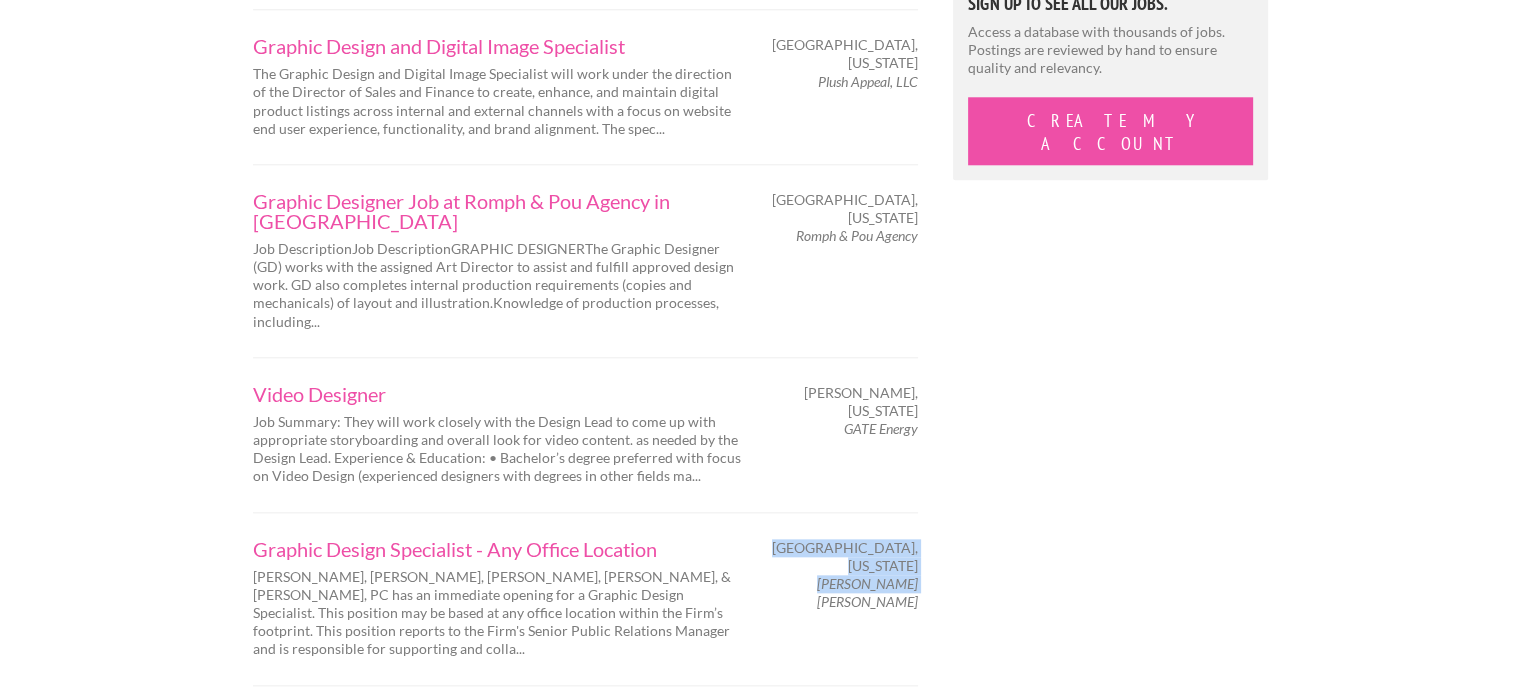 drag, startPoint x: 817, startPoint y: 416, endPoint x: 916, endPoint y: 416, distance: 99 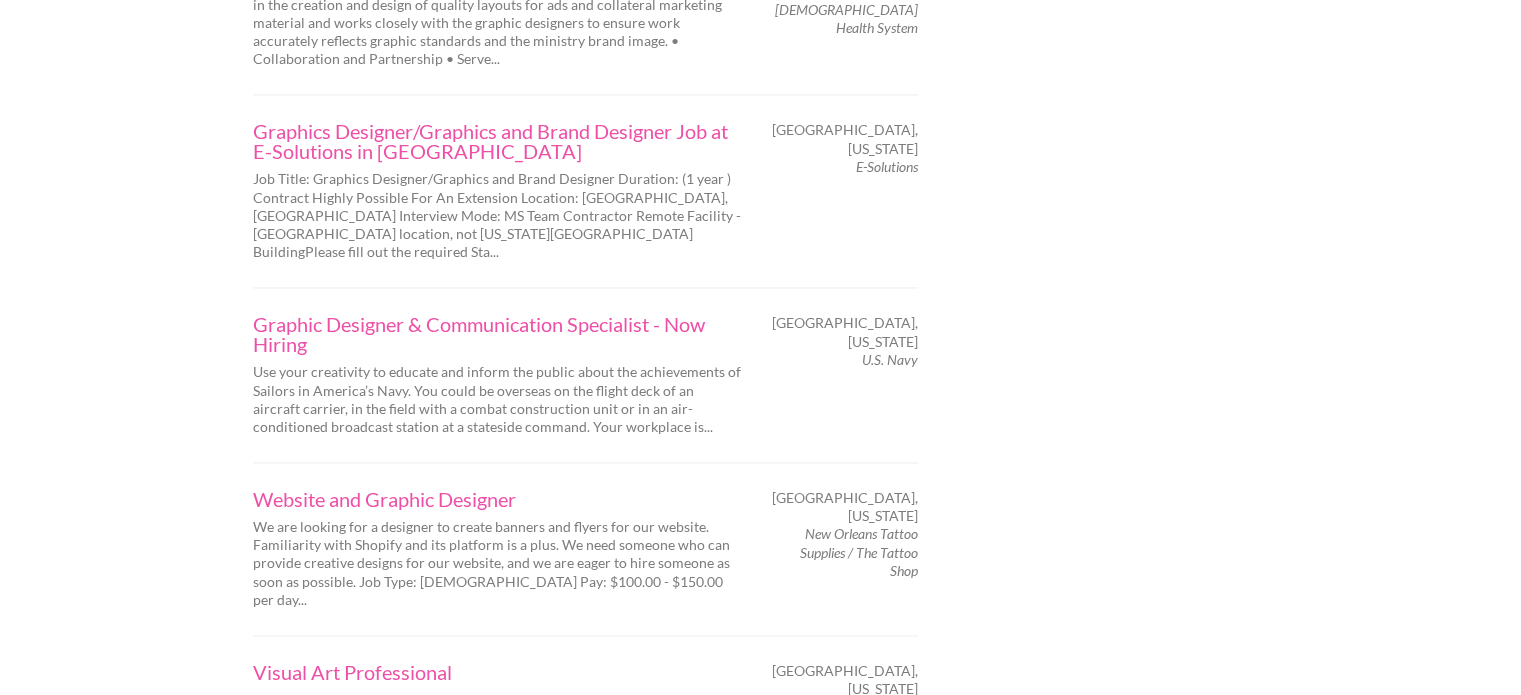 scroll, scrollTop: 3400, scrollLeft: 0, axis: vertical 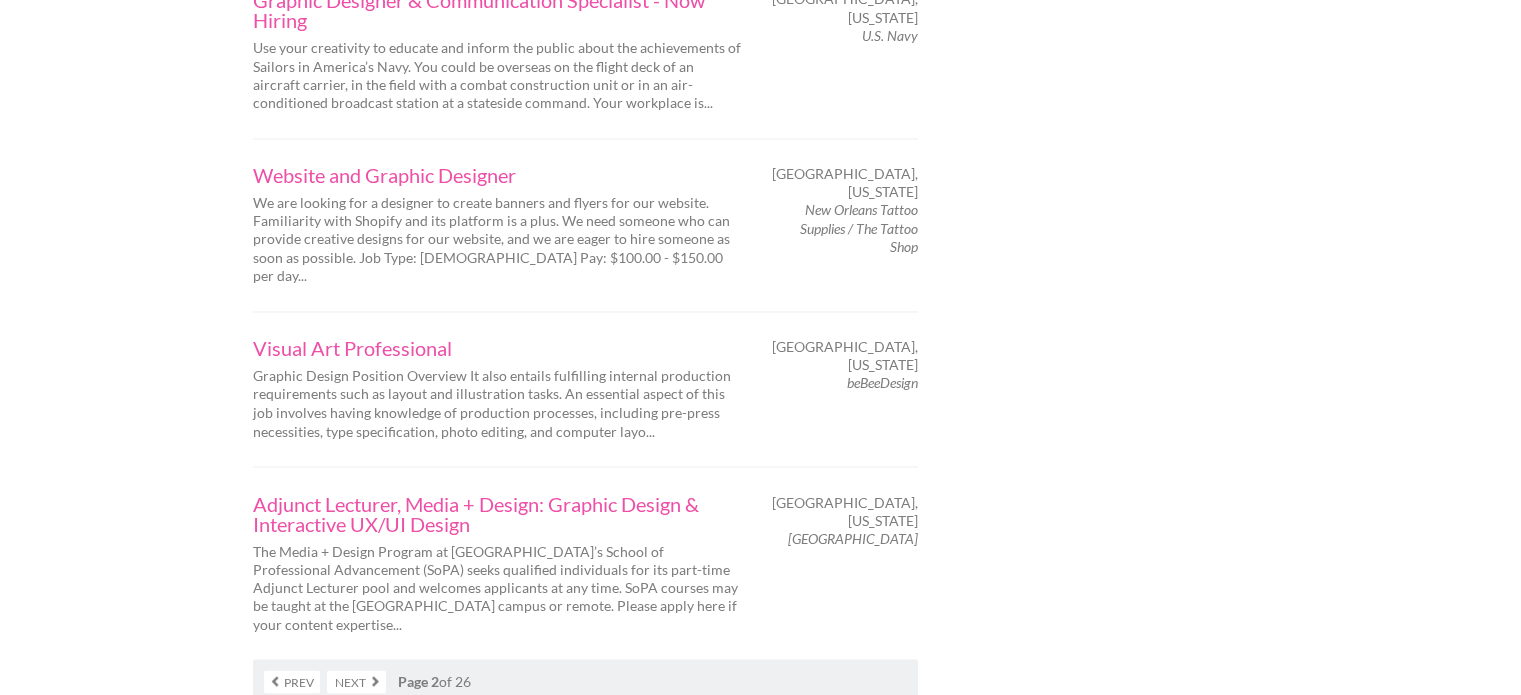 click on "Next" at bounding box center [356, 681] 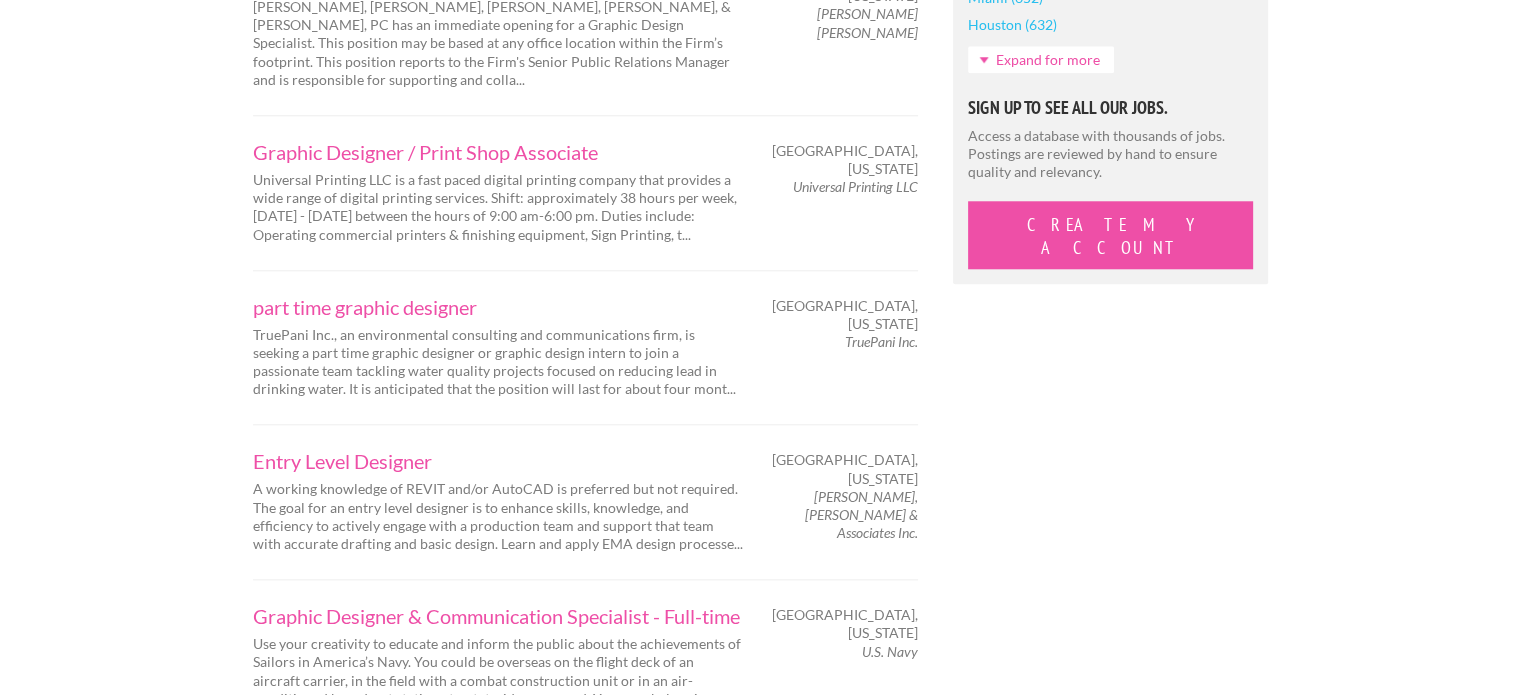 scroll, scrollTop: 2000, scrollLeft: 0, axis: vertical 